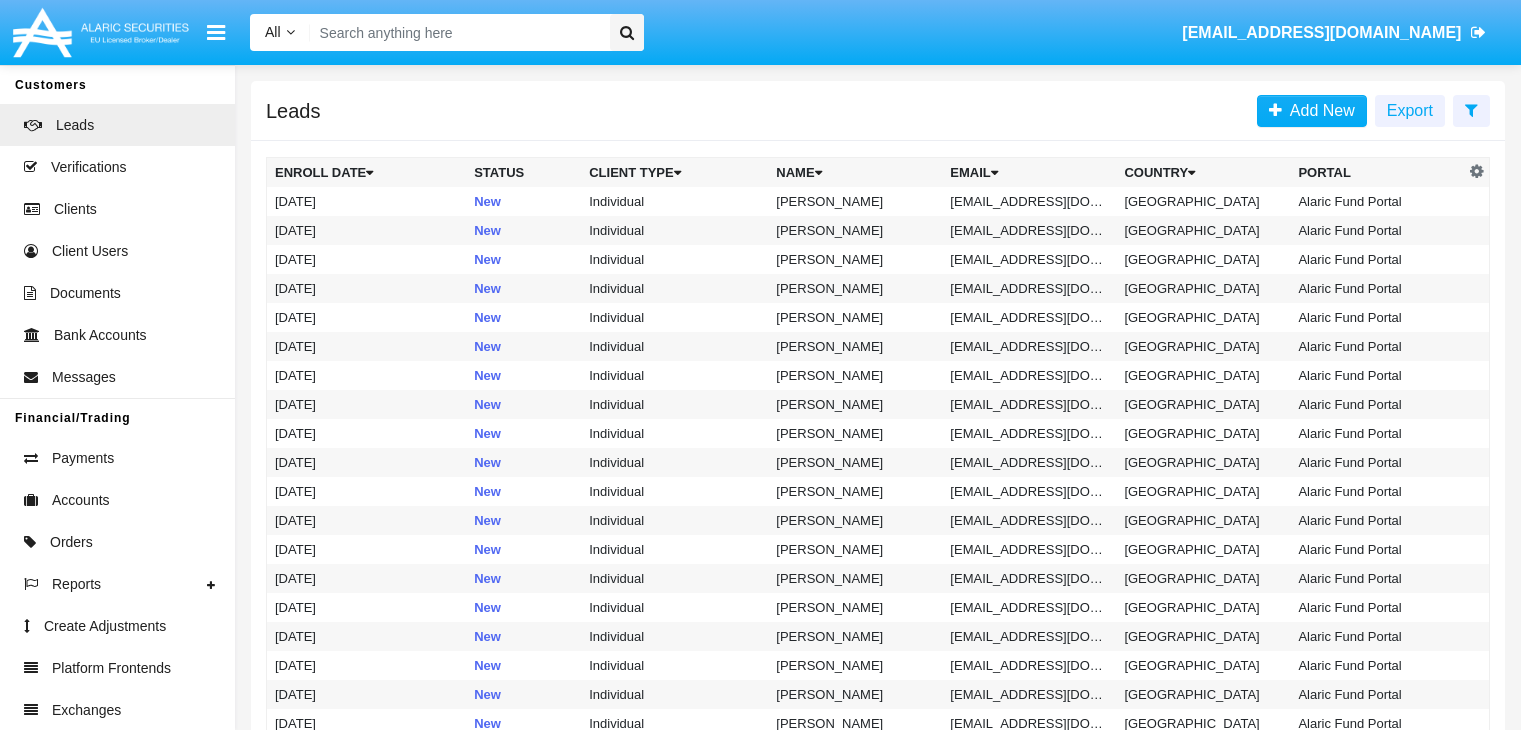 scroll, scrollTop: 0, scrollLeft: 0, axis: both 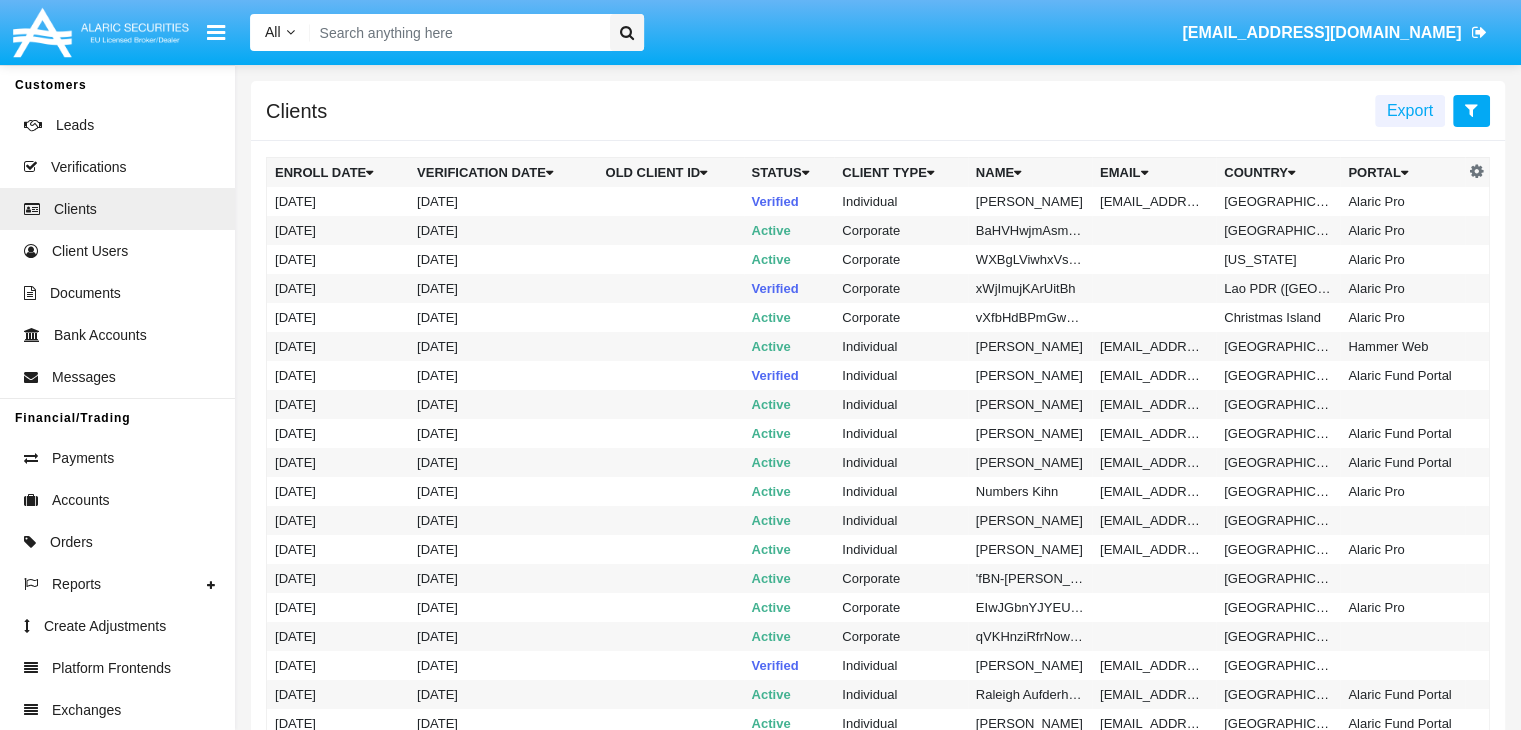 click 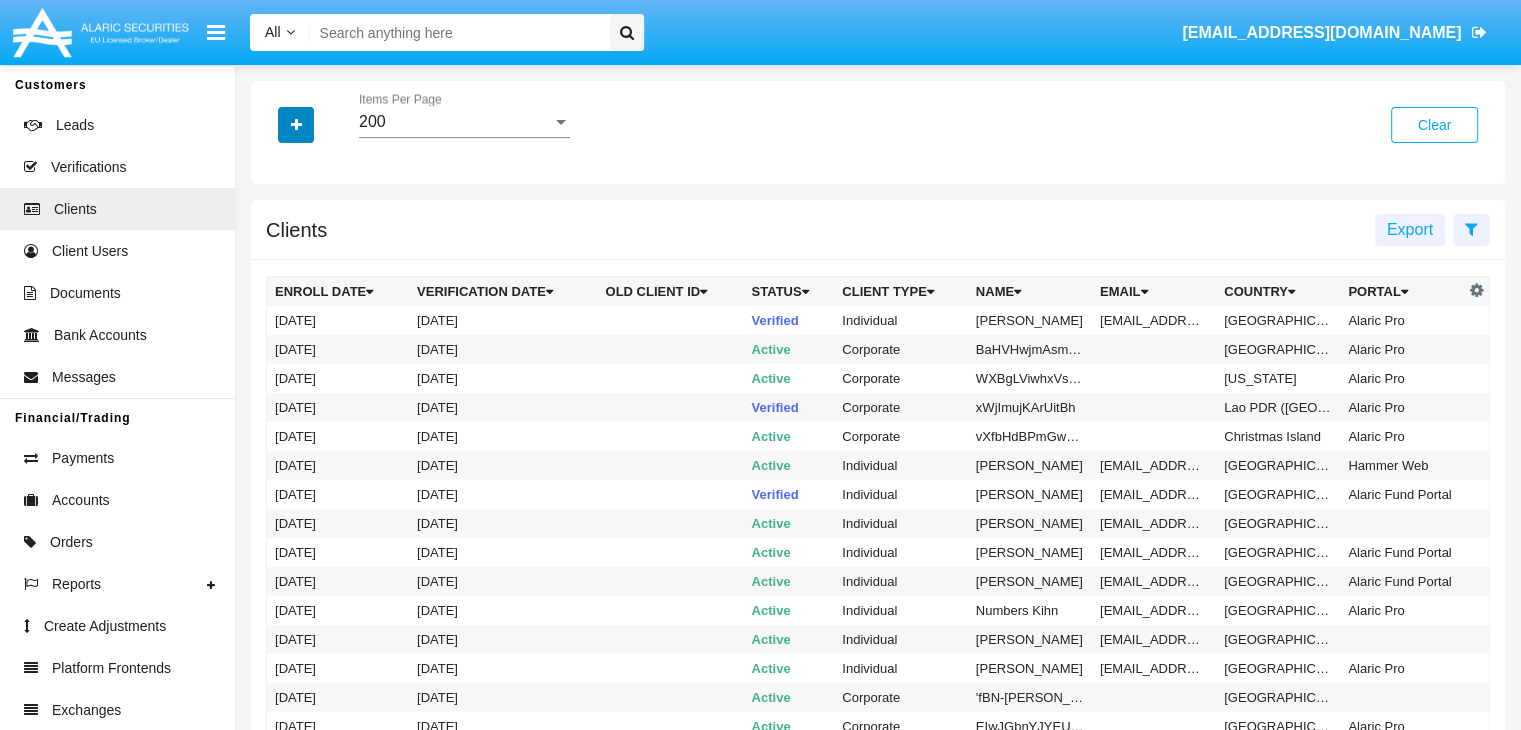 click 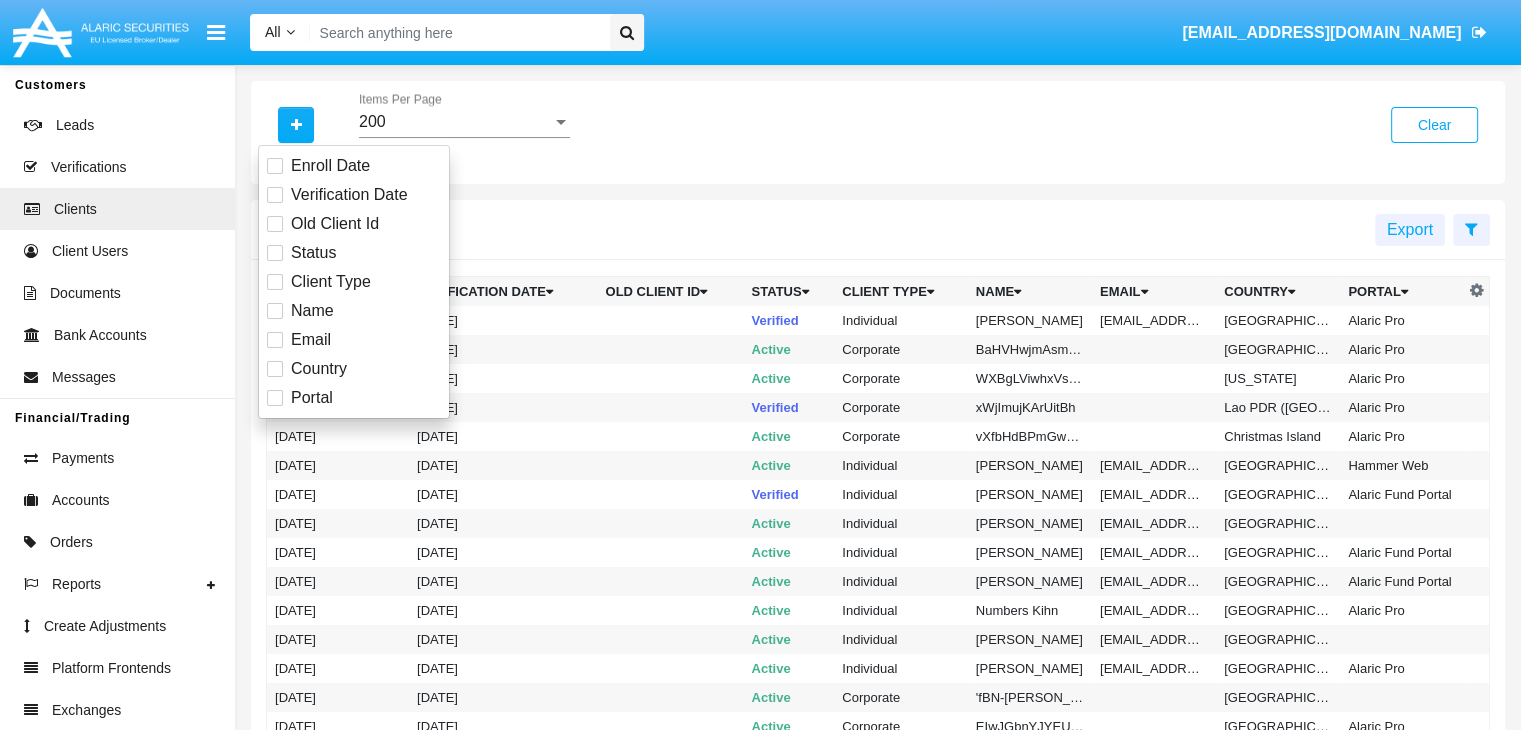 click on "Email" at bounding box center [311, 340] 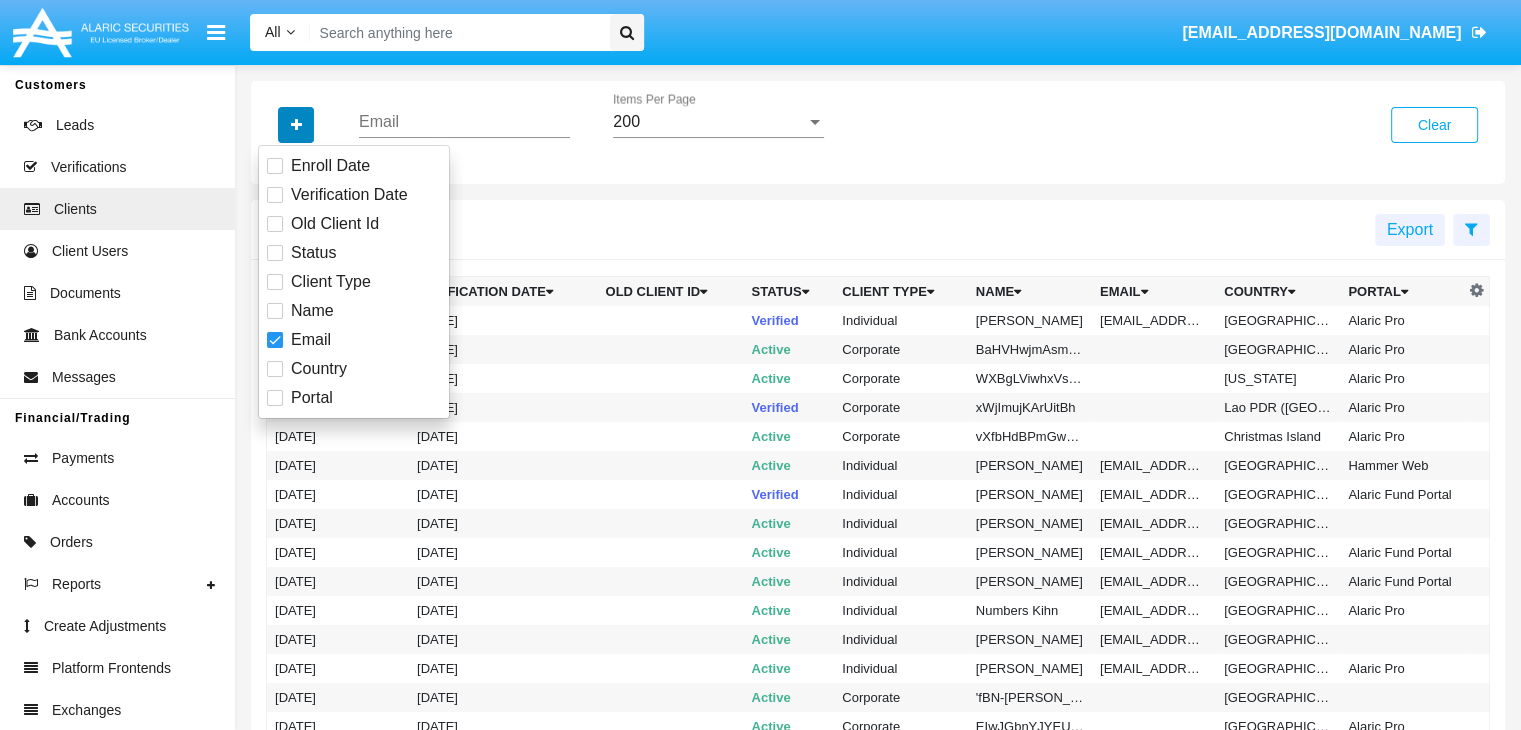 click 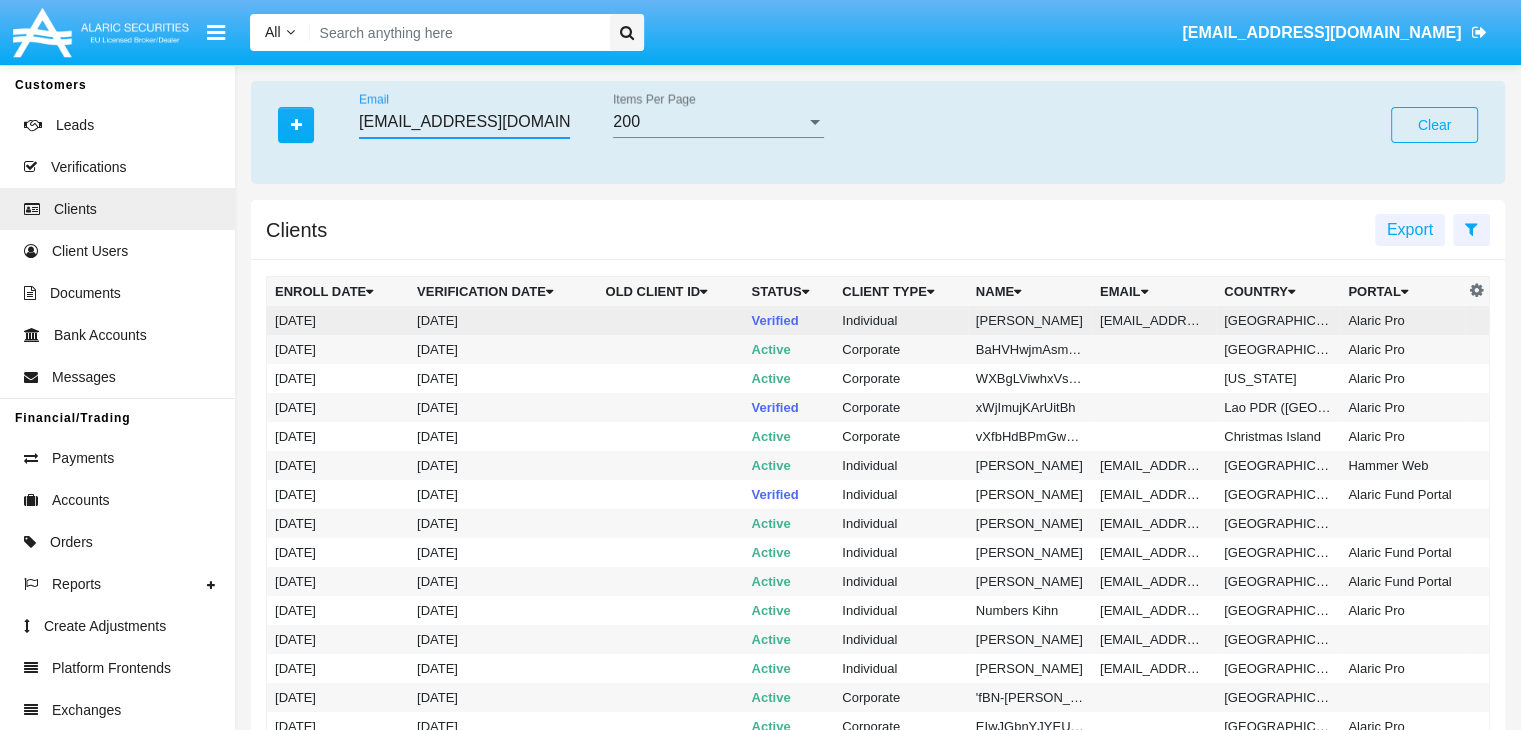 type on "dd8z5tbj@k0i0xn.net" 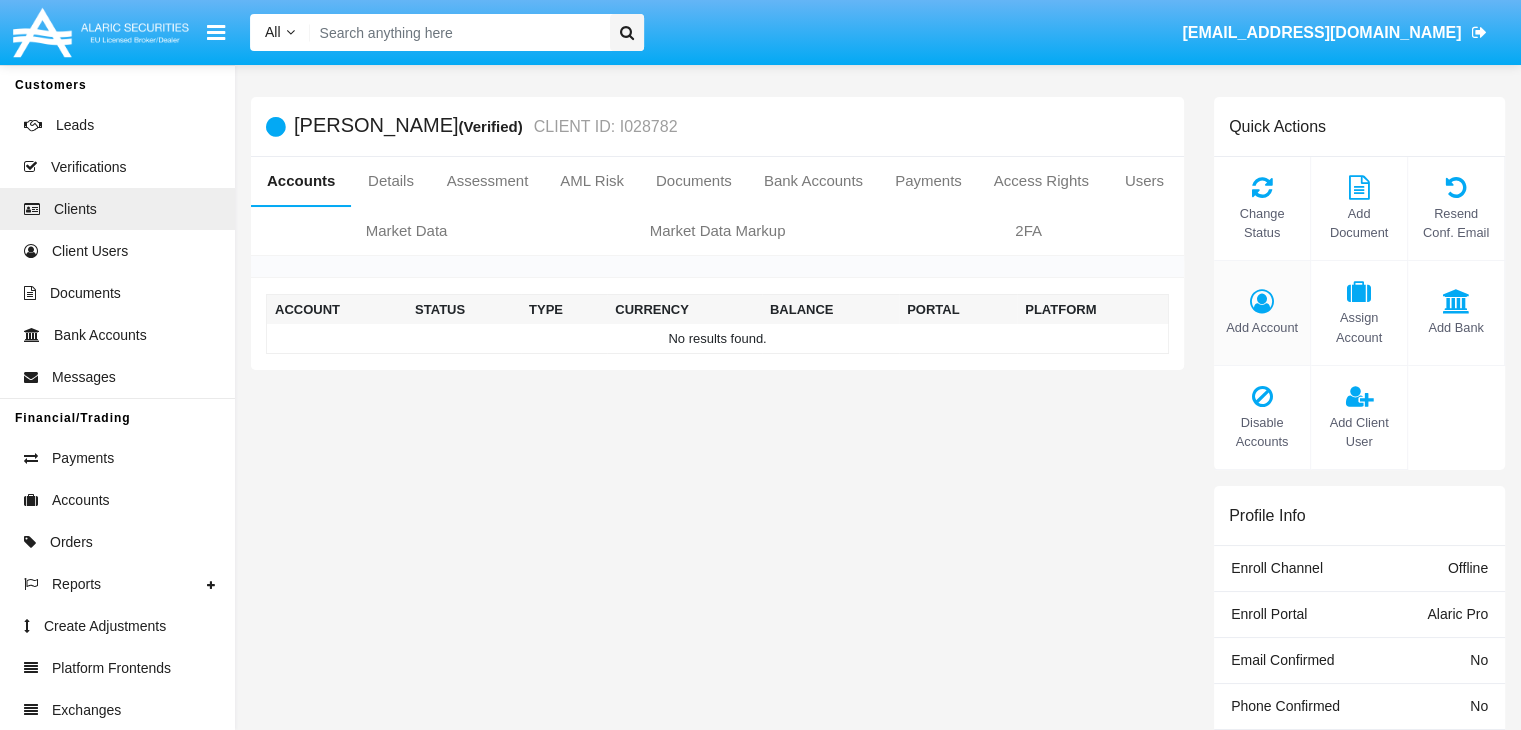 click on "Add Account" 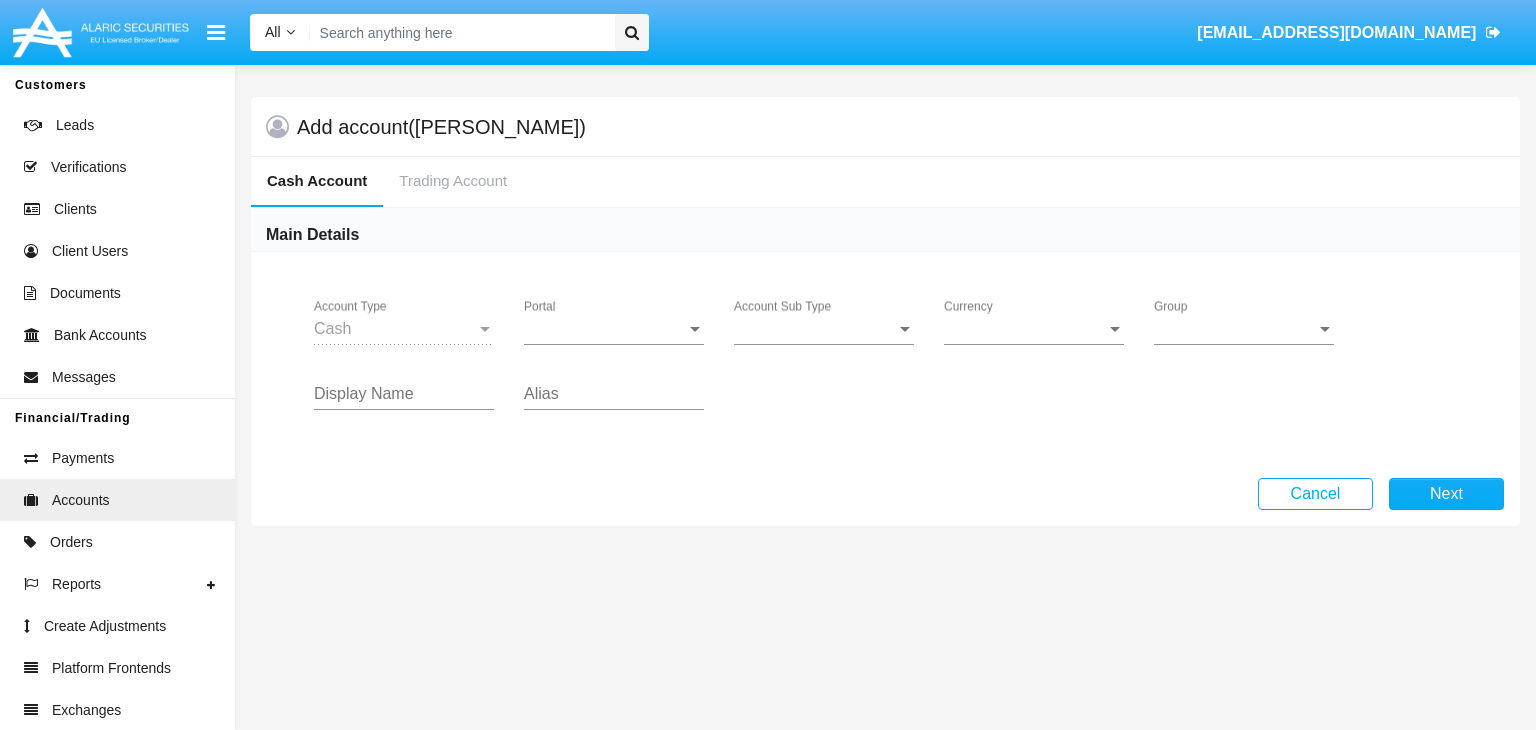 click on "Portal" at bounding box center [605, 329] 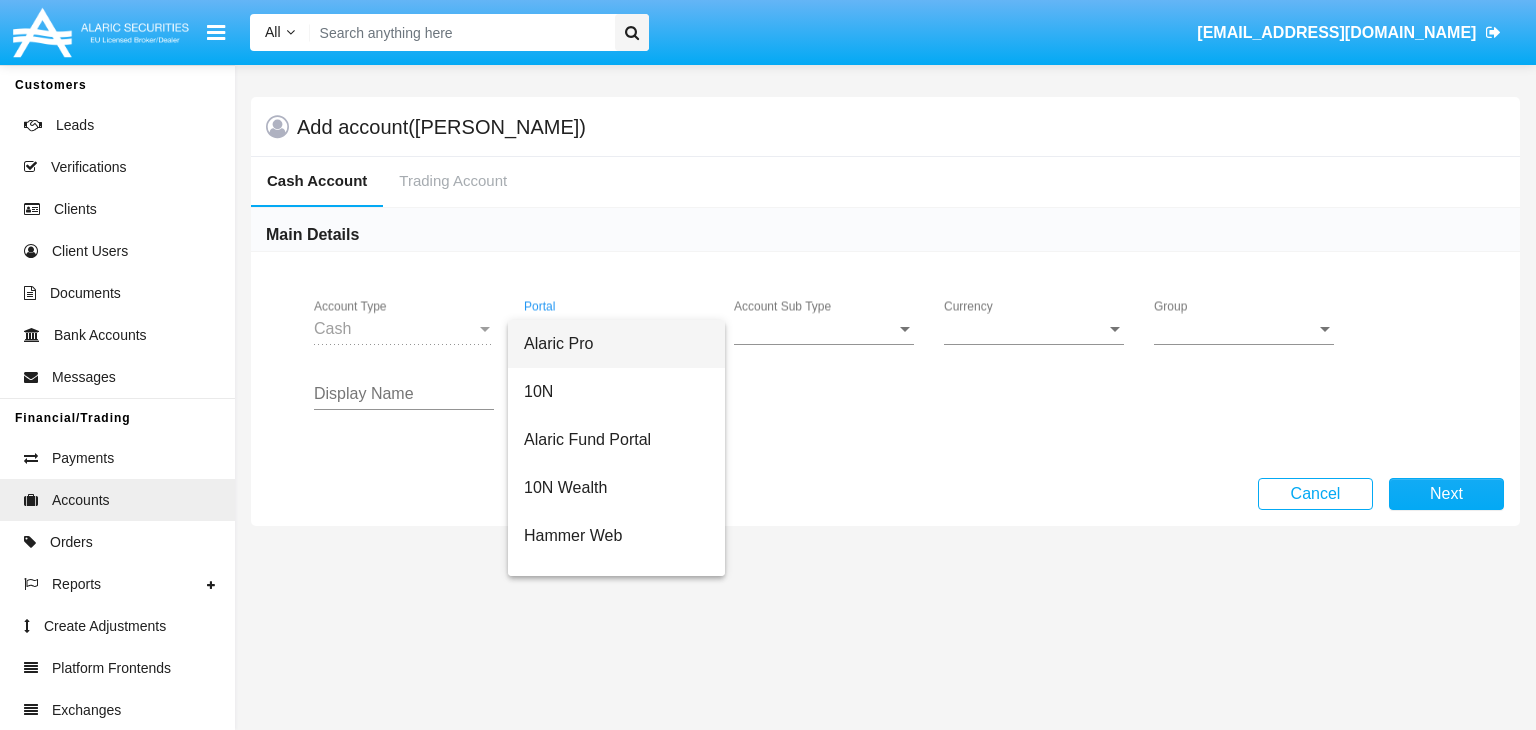 click on "Alaric Pro" at bounding box center [616, 344] 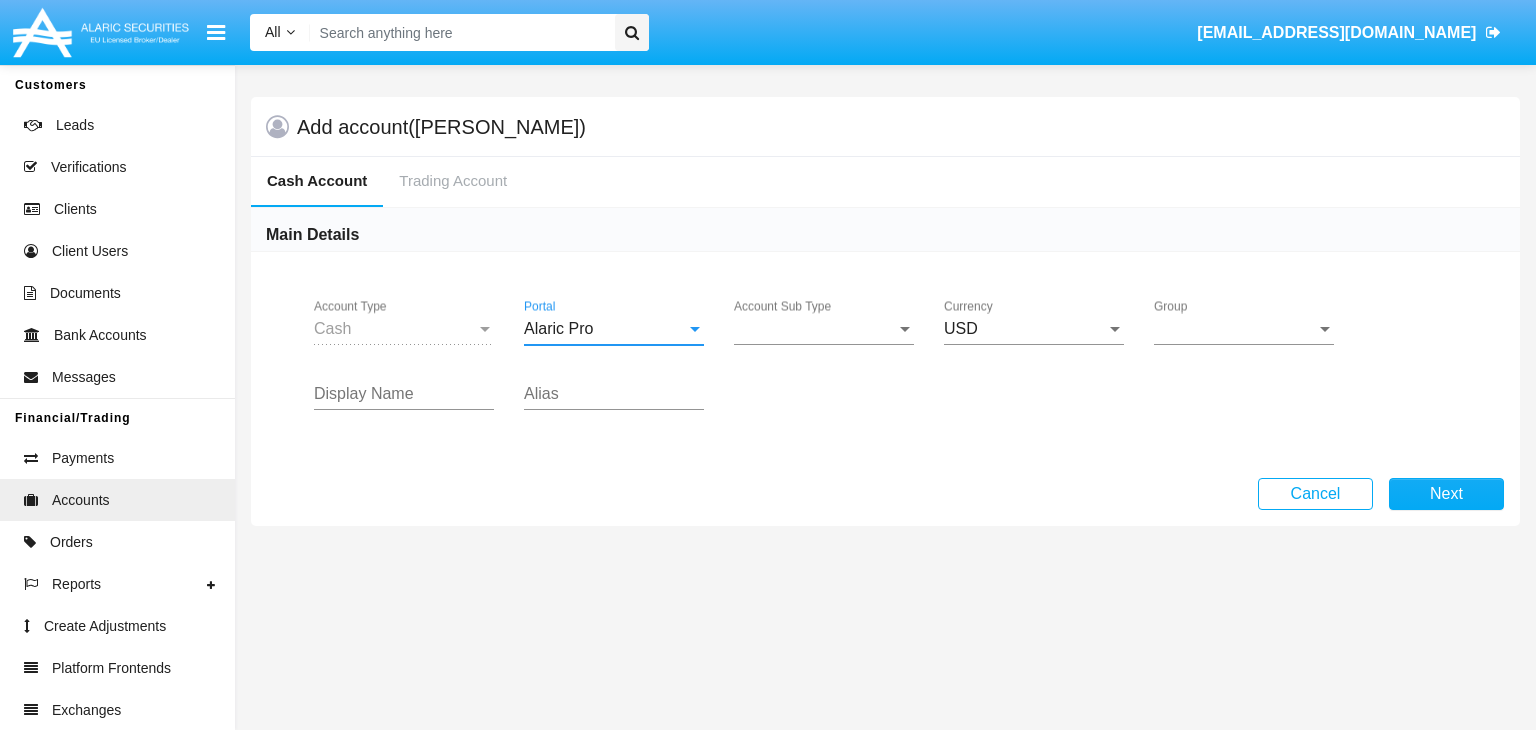 click on "Account Sub Type" at bounding box center (815, 329) 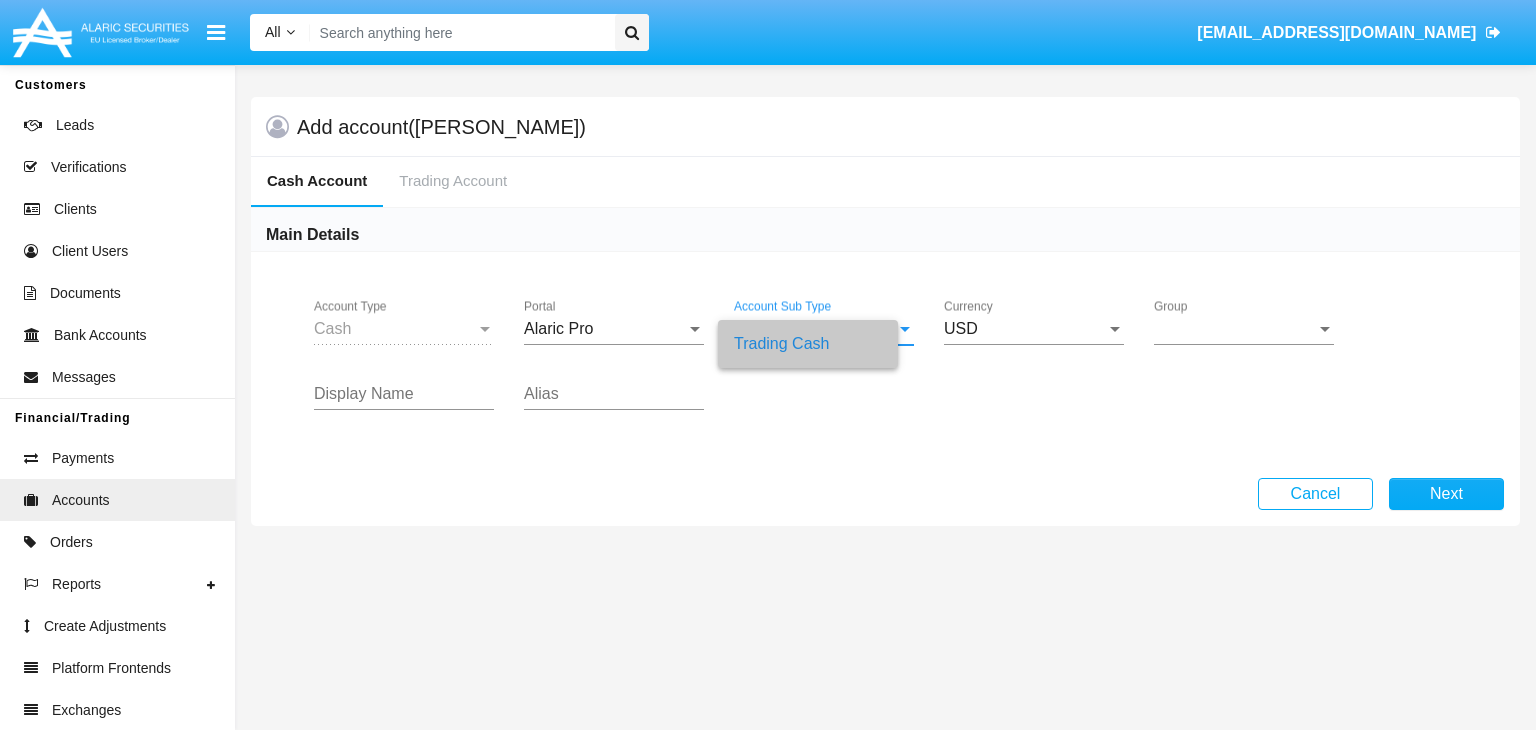 click on "Group" at bounding box center [1235, 329] 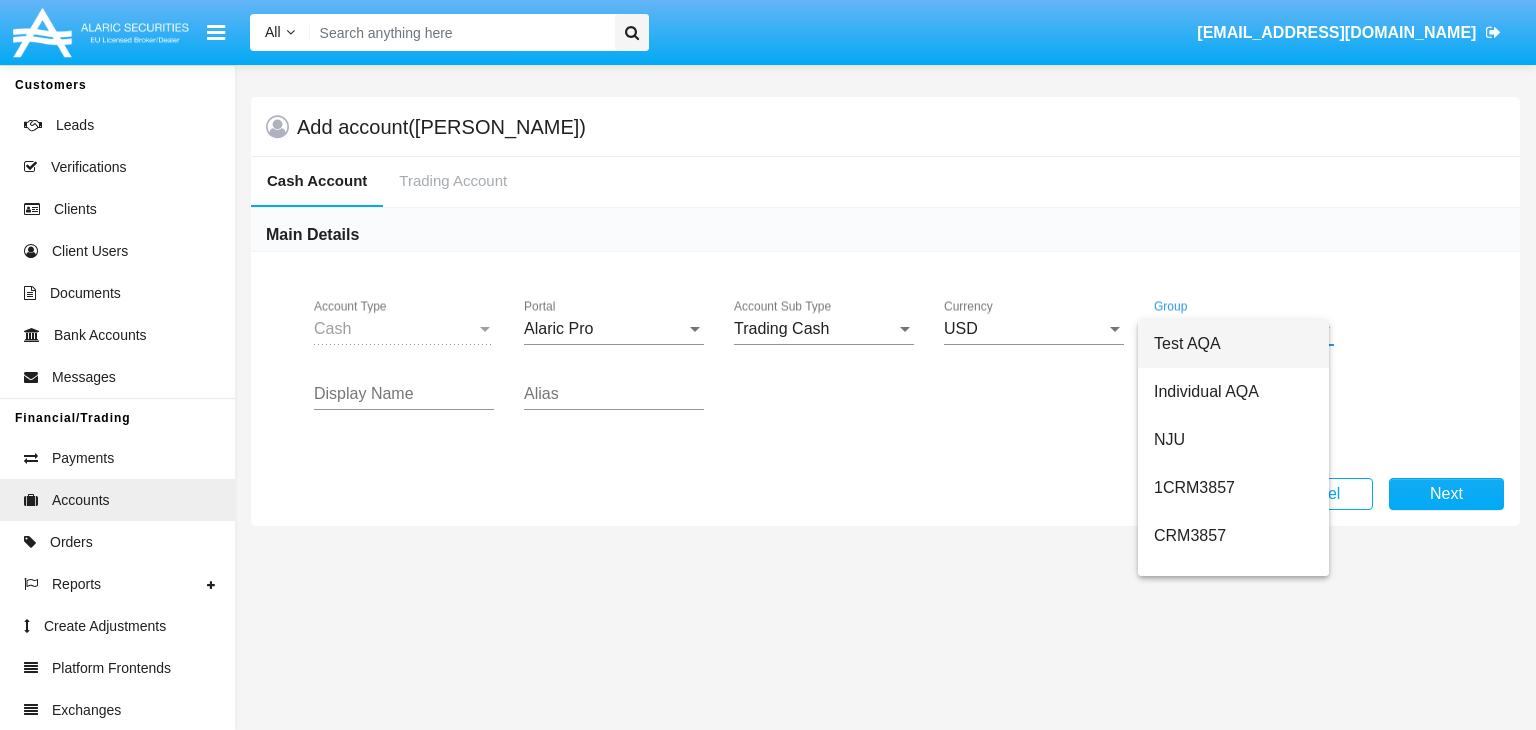 click on "SMS" at bounding box center [1233, 1448] 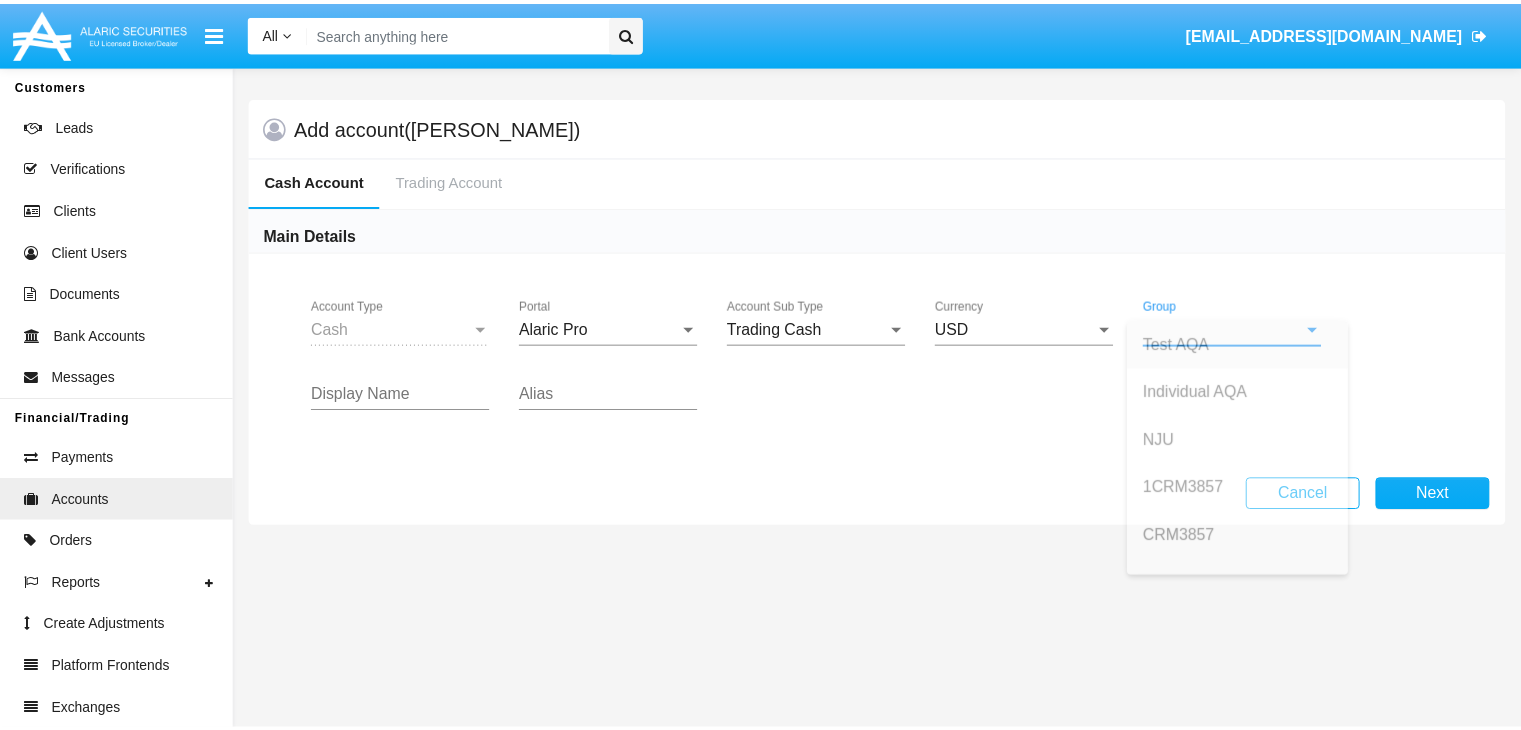 scroll, scrollTop: 896, scrollLeft: 0, axis: vertical 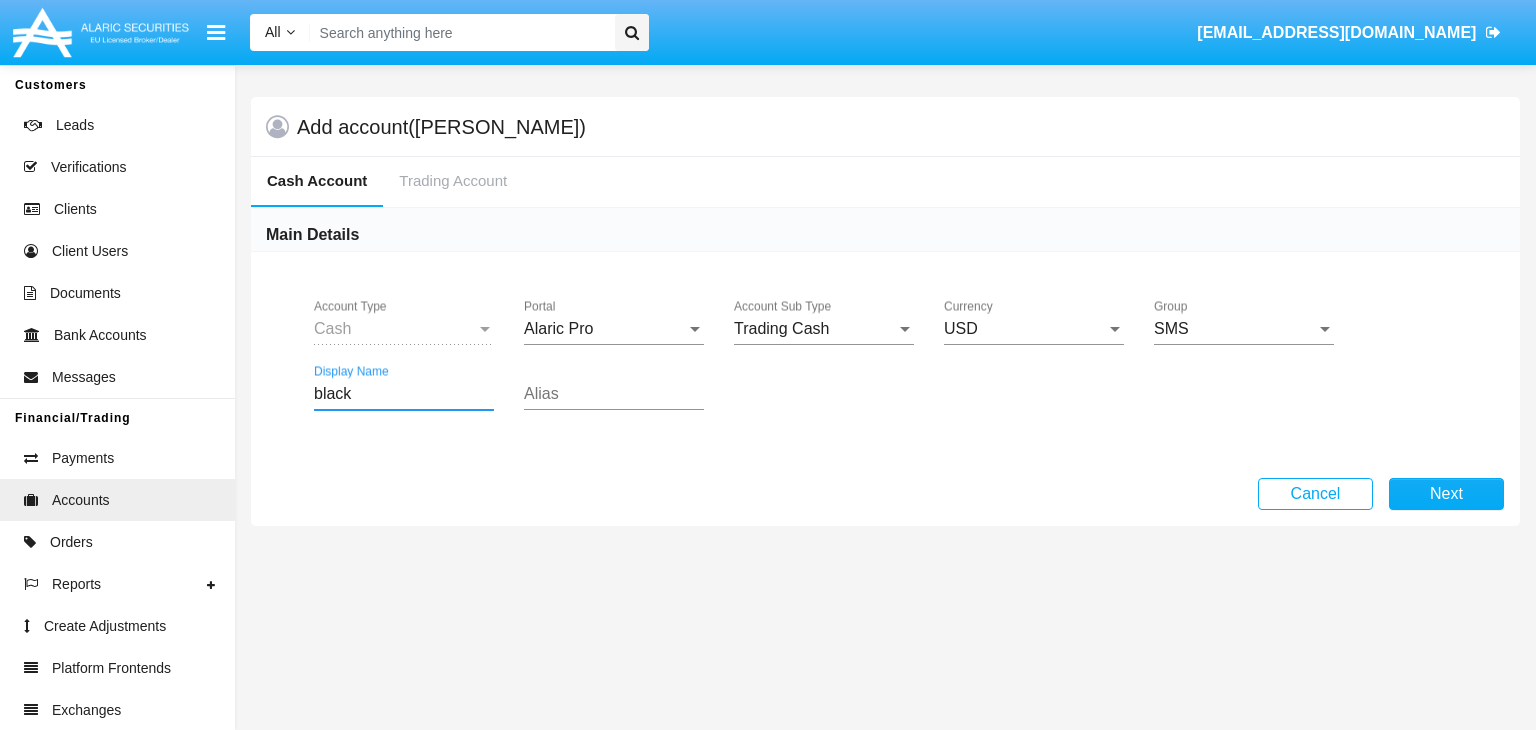 type on "black" 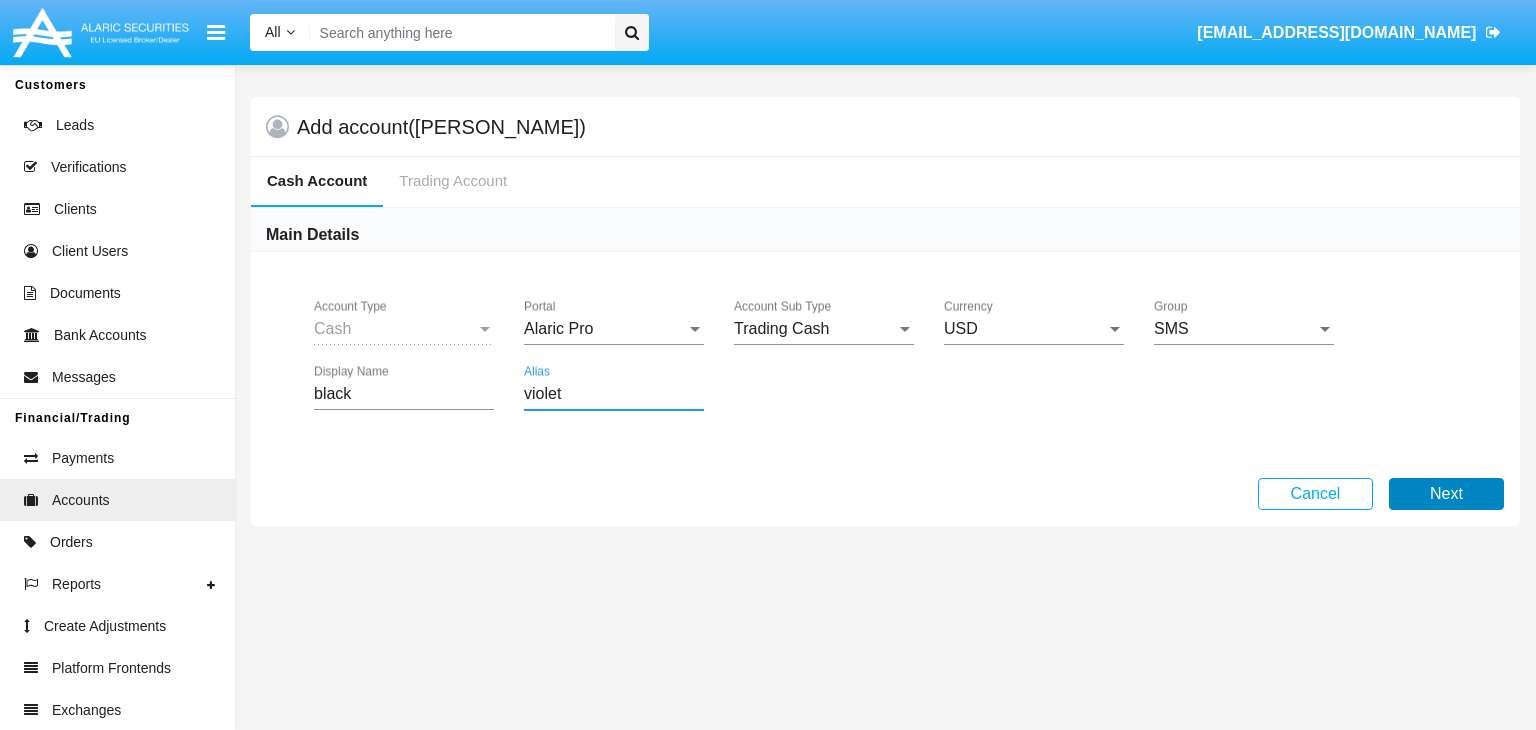 type on "violet" 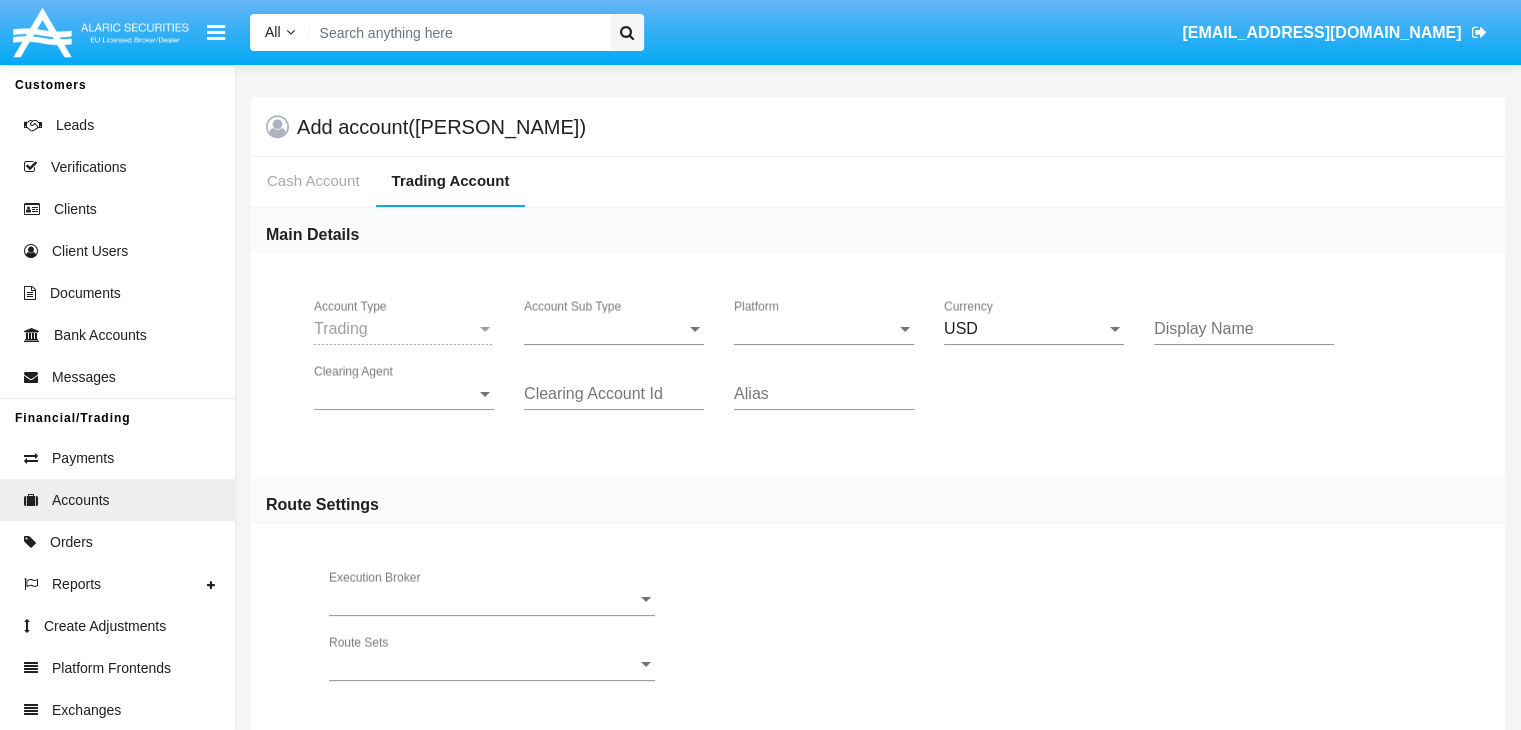 click on "Account Sub Type" at bounding box center [605, 329] 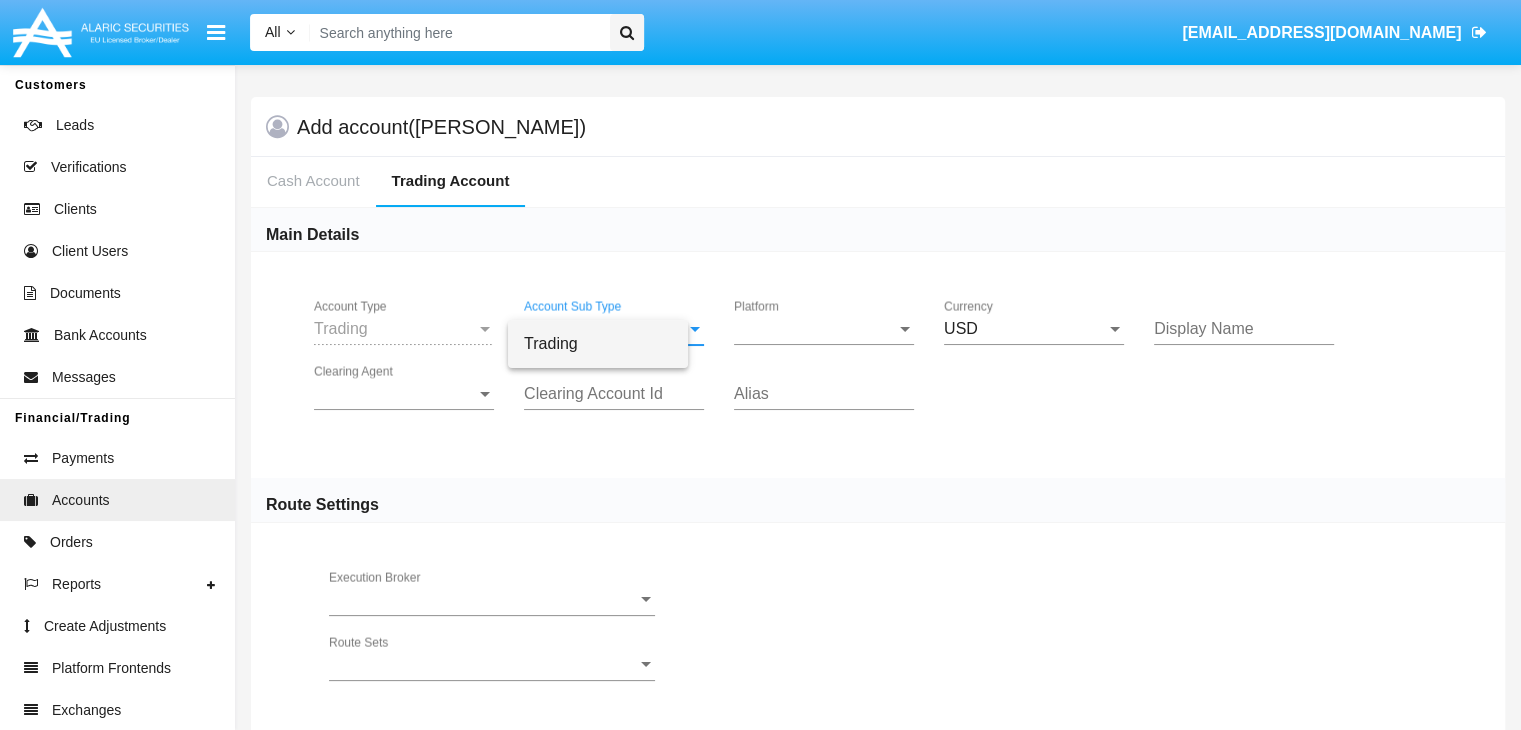 click on "Trading" at bounding box center [598, 344] 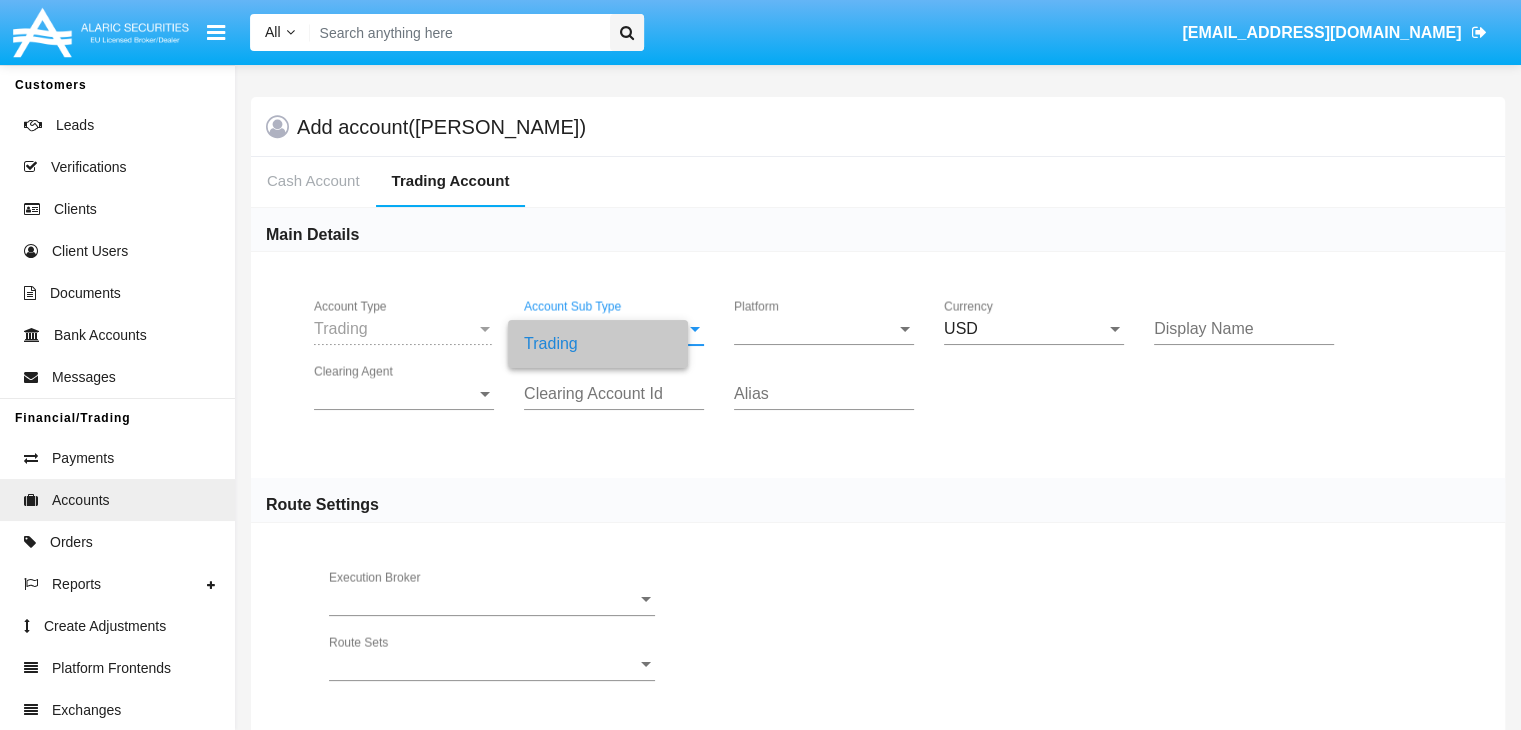 click on "Platform" at bounding box center [815, 329] 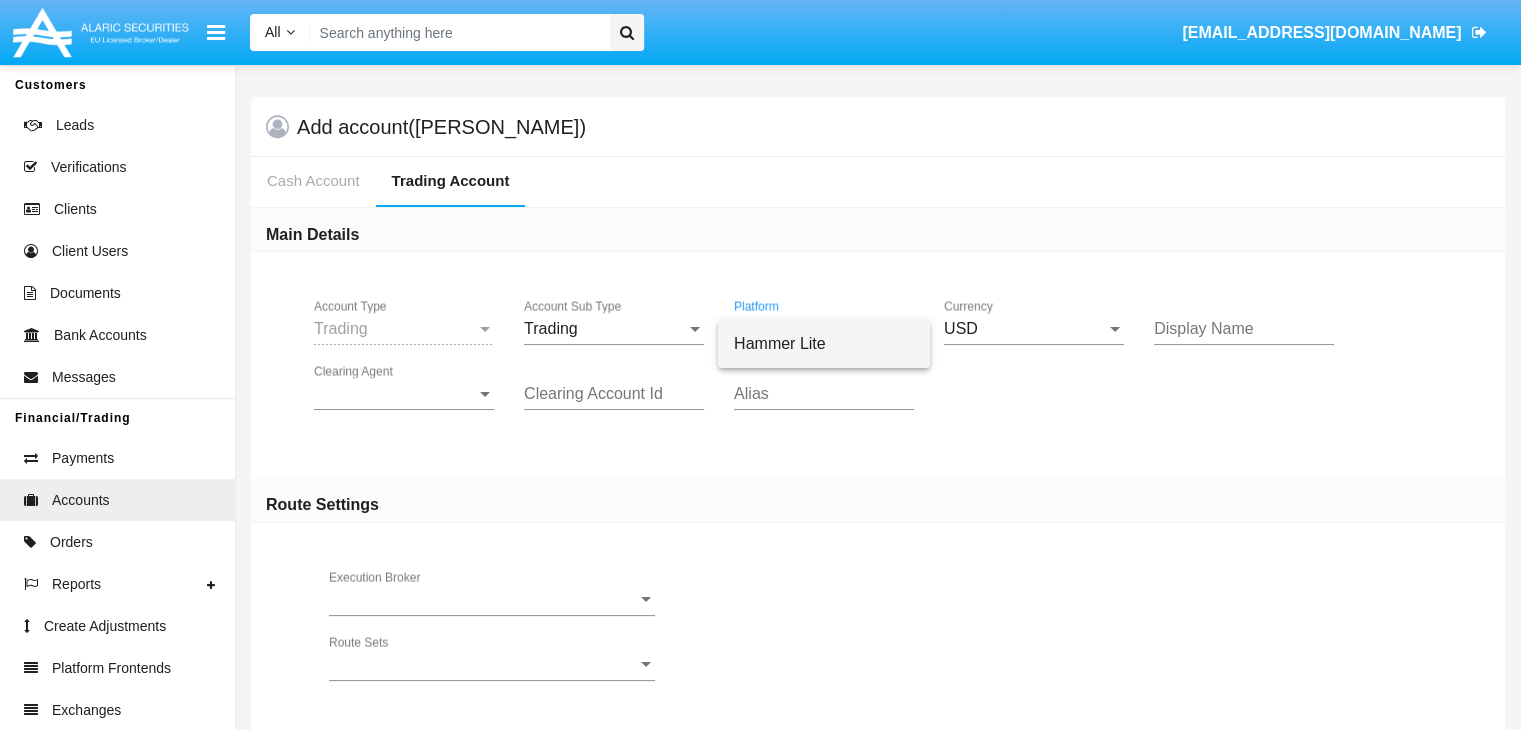 click on "Hammer Lite" at bounding box center [824, 344] 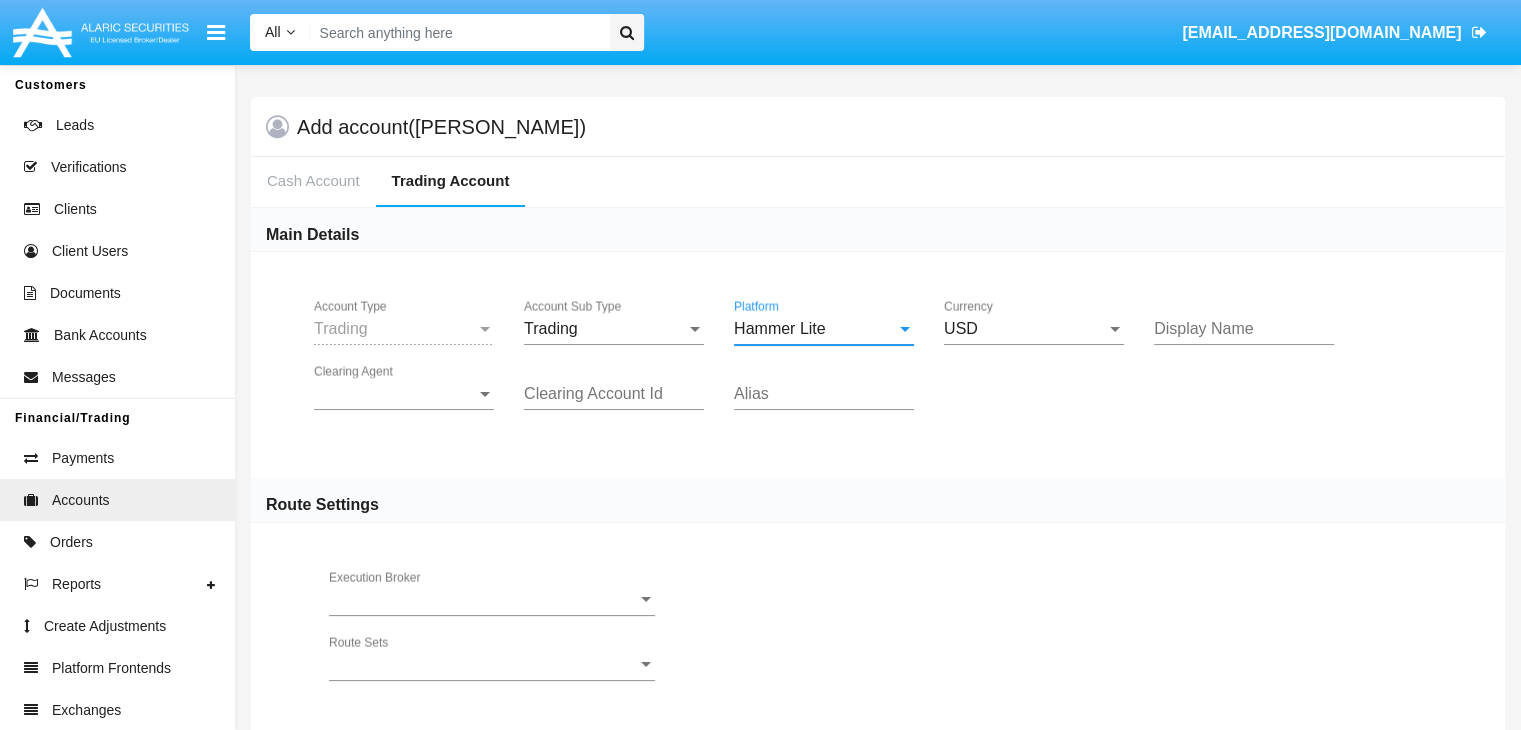 click on "Clearing Agent" at bounding box center [395, 394] 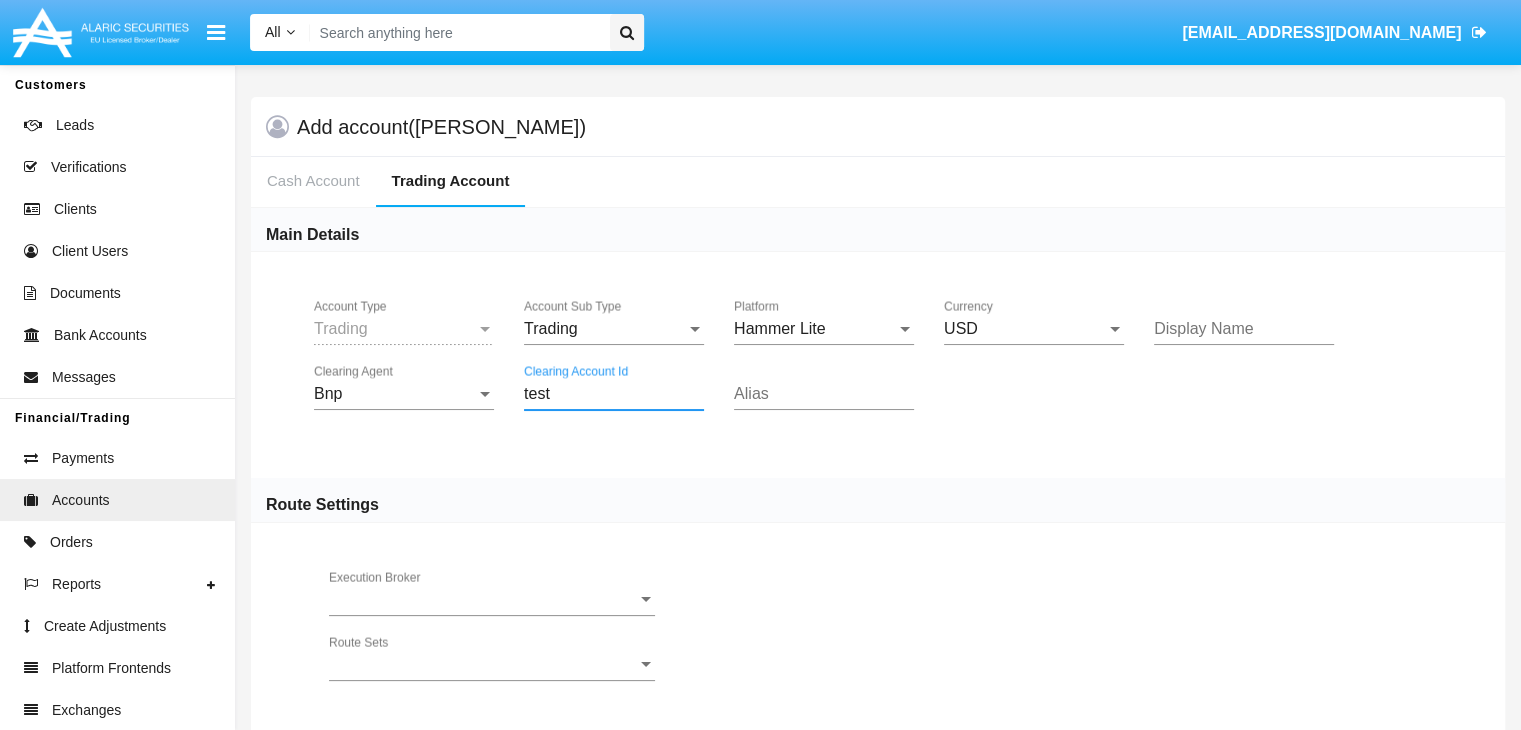 type on "test" 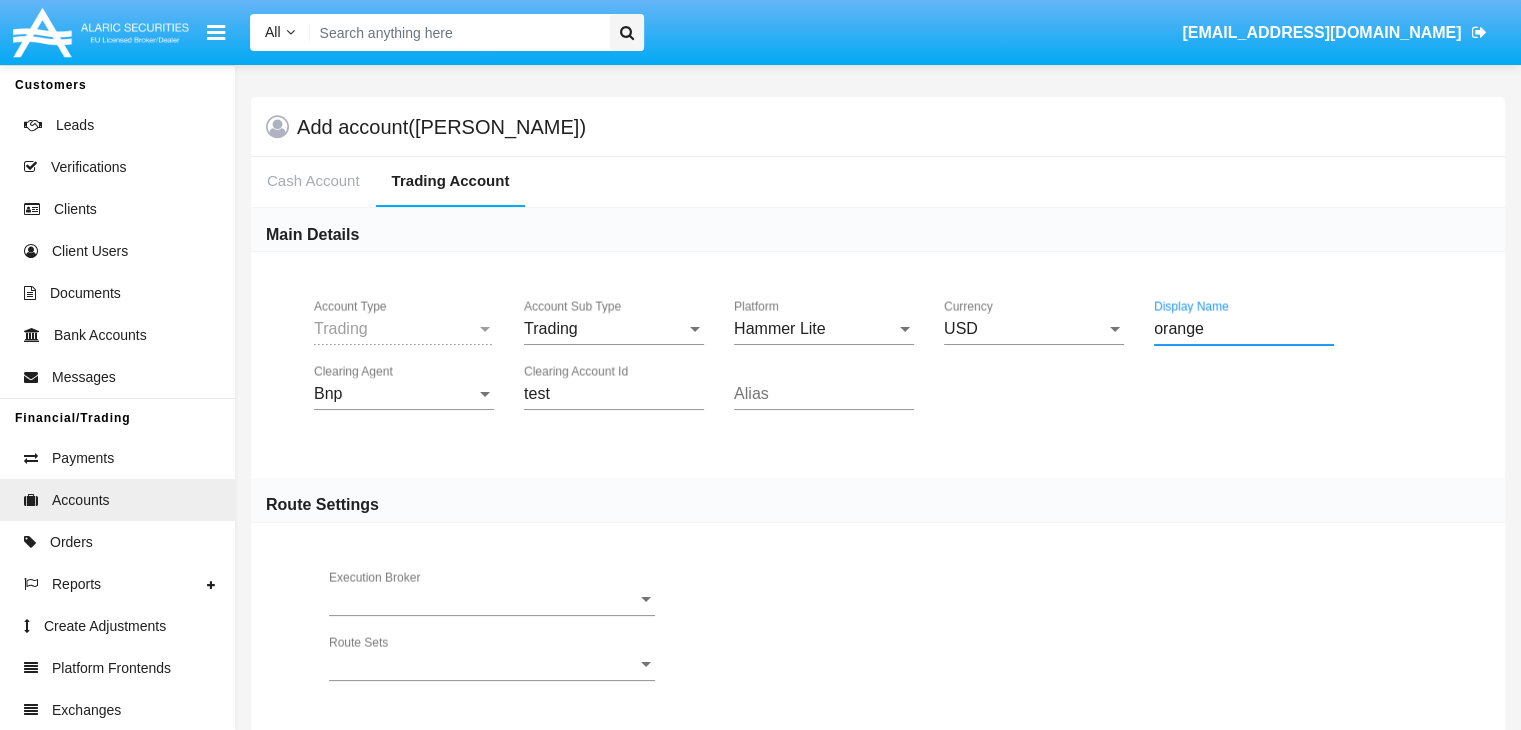 type on "orange" 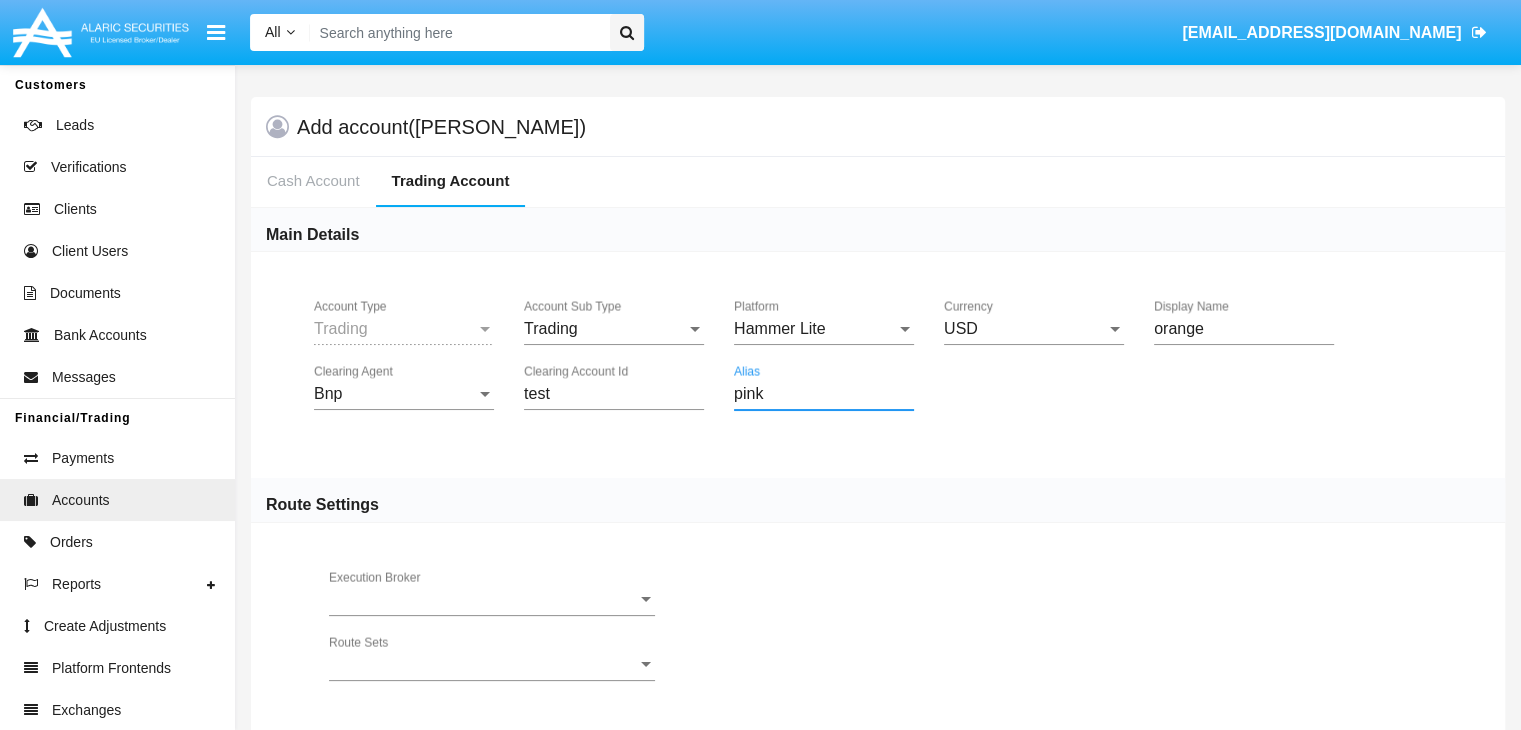 scroll, scrollTop: 48, scrollLeft: 0, axis: vertical 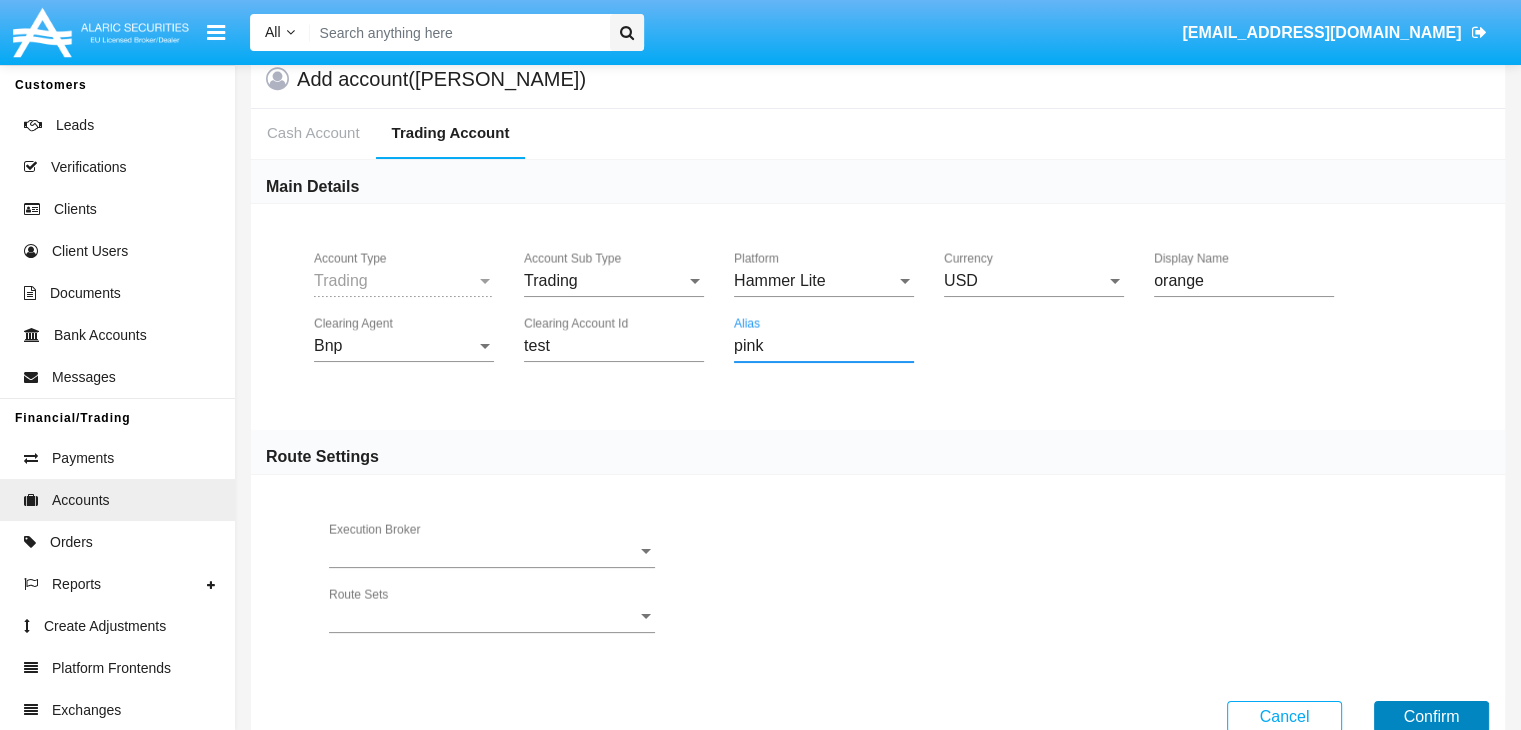 type on "pink" 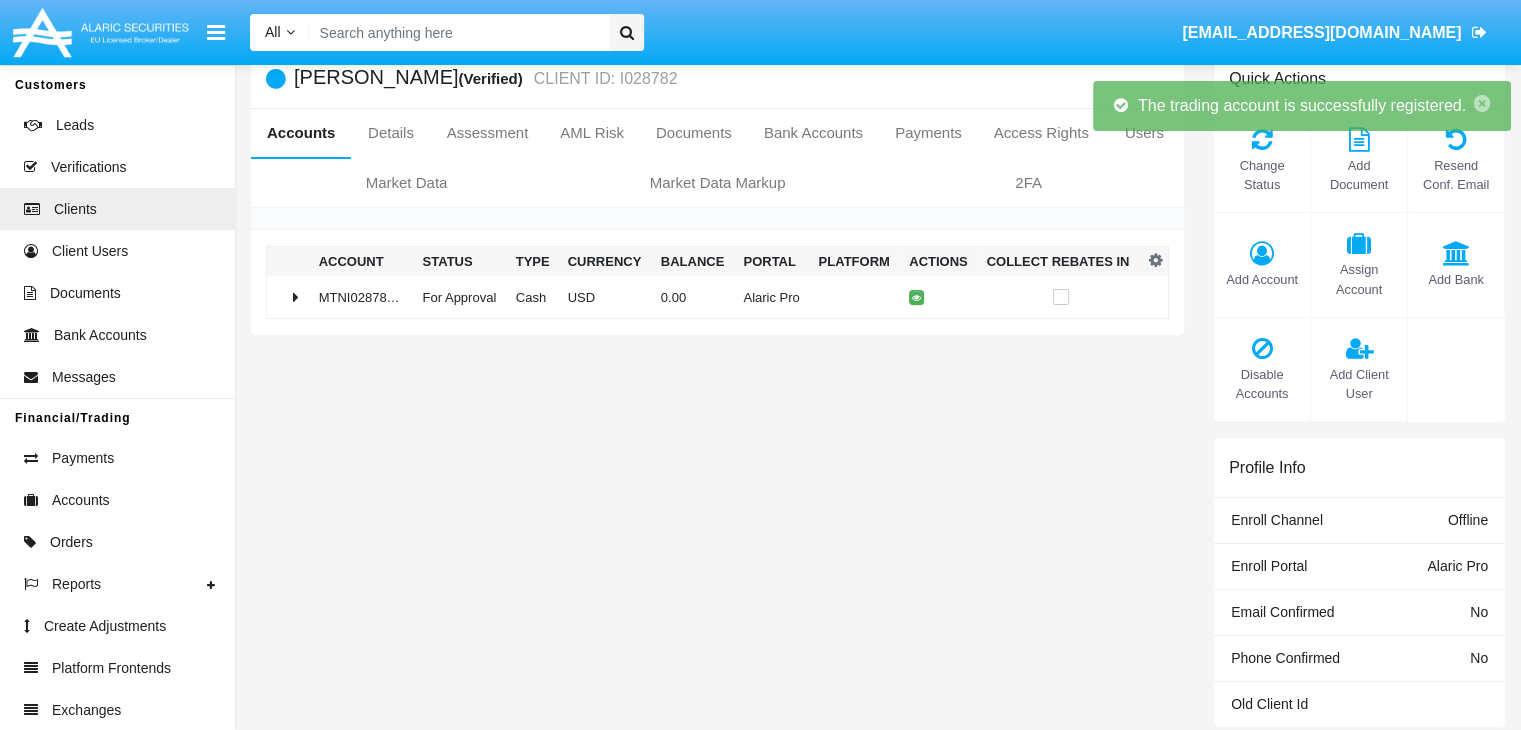 scroll, scrollTop: 0, scrollLeft: 0, axis: both 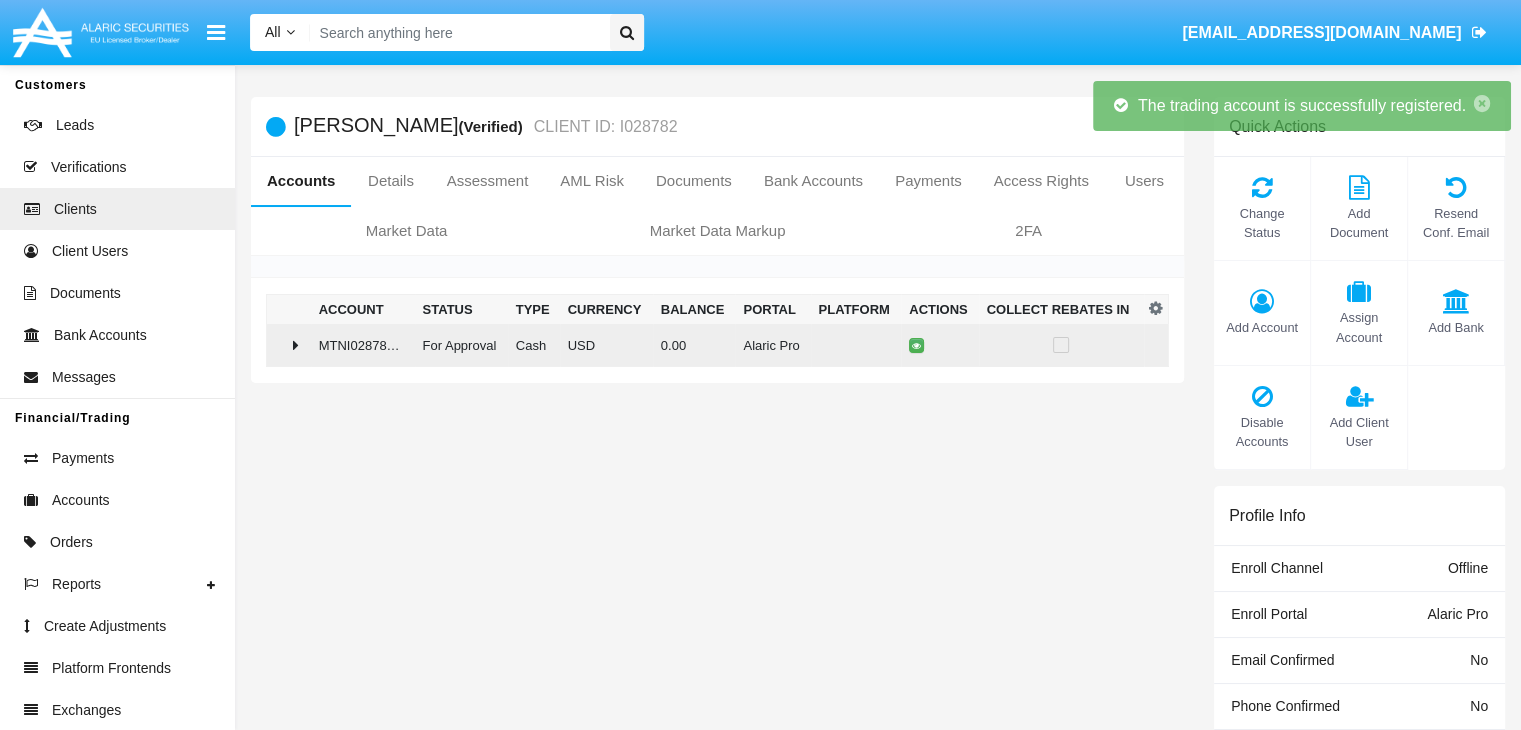 click on "0.00" 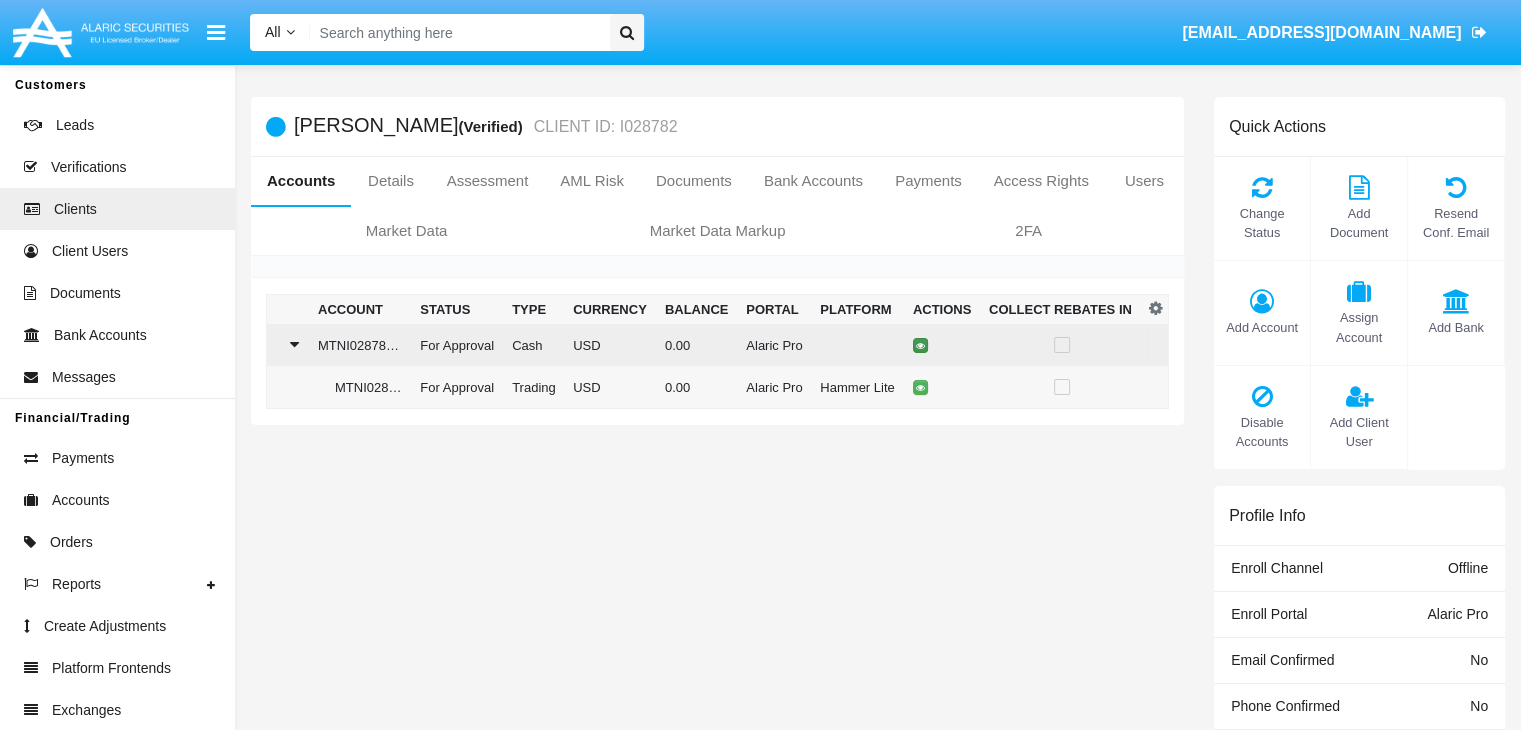 click 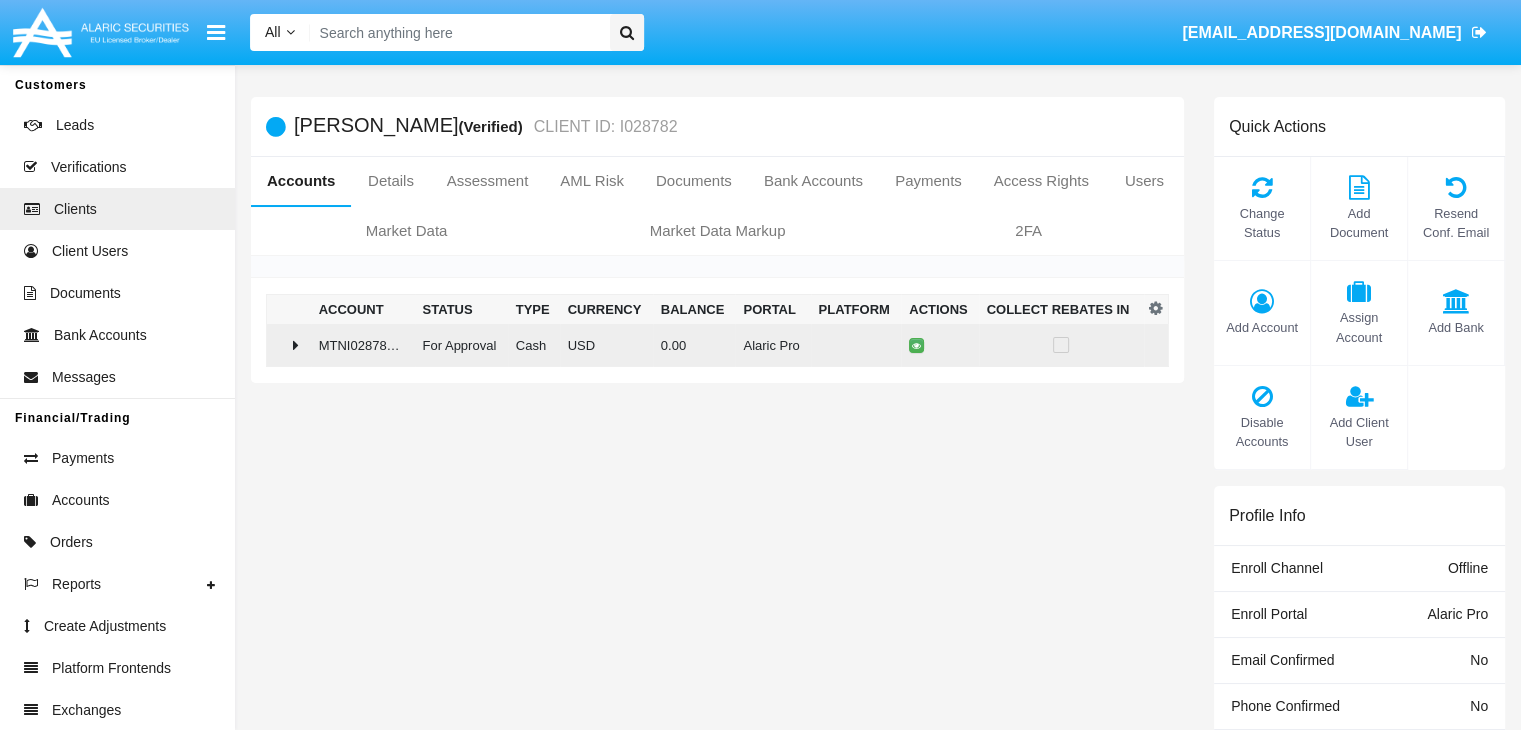 click on "0.00" 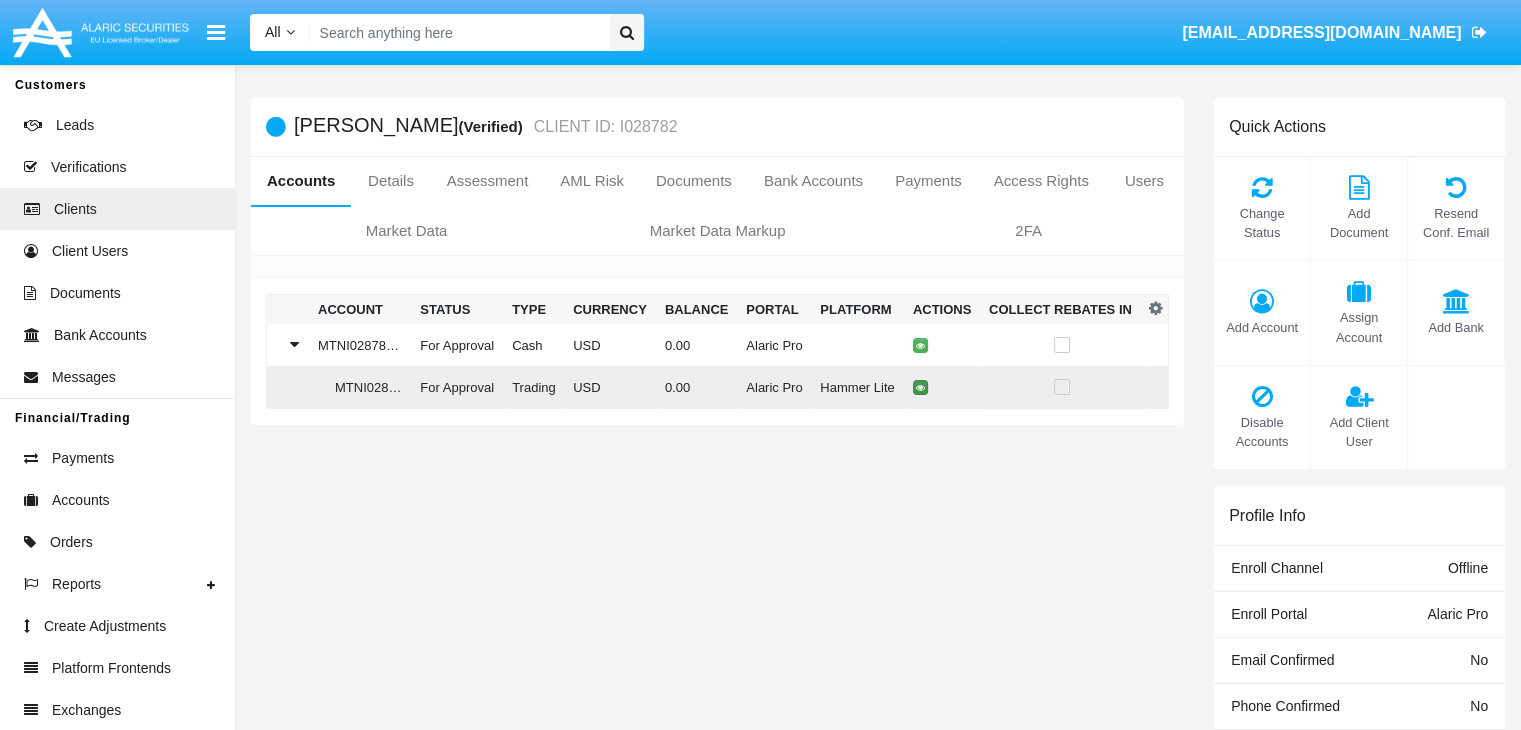 click 